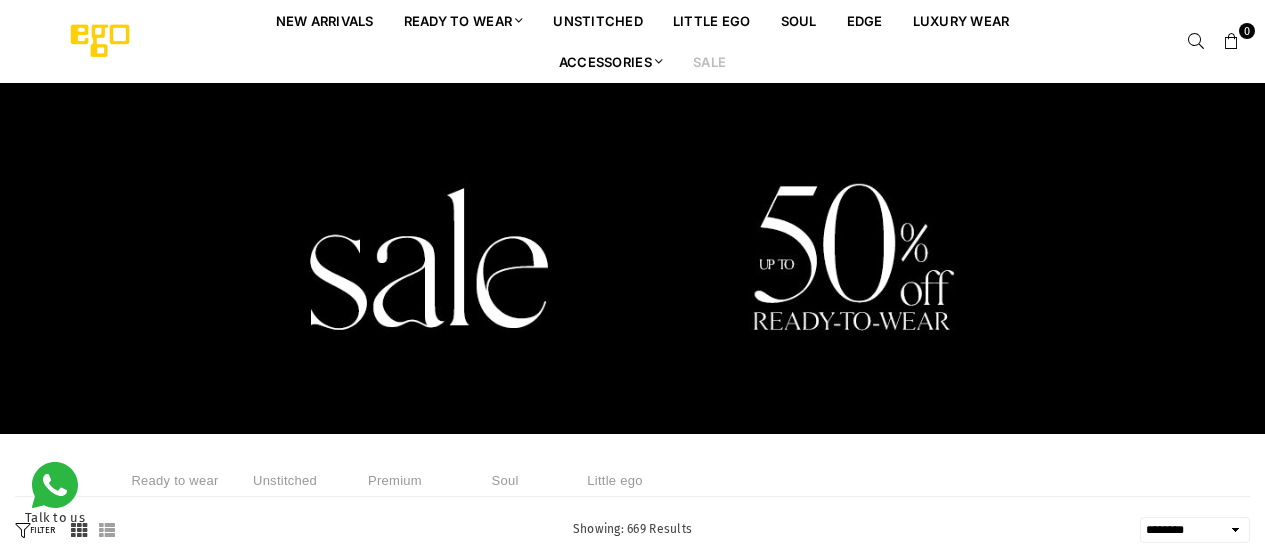 select on "******" 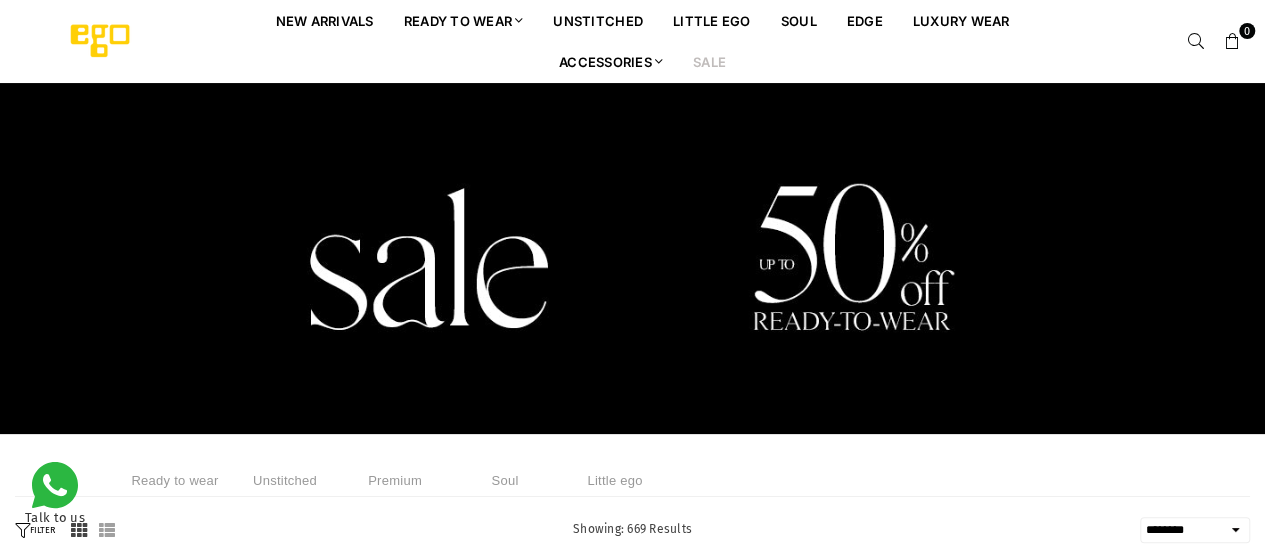 scroll, scrollTop: 0, scrollLeft: 0, axis: both 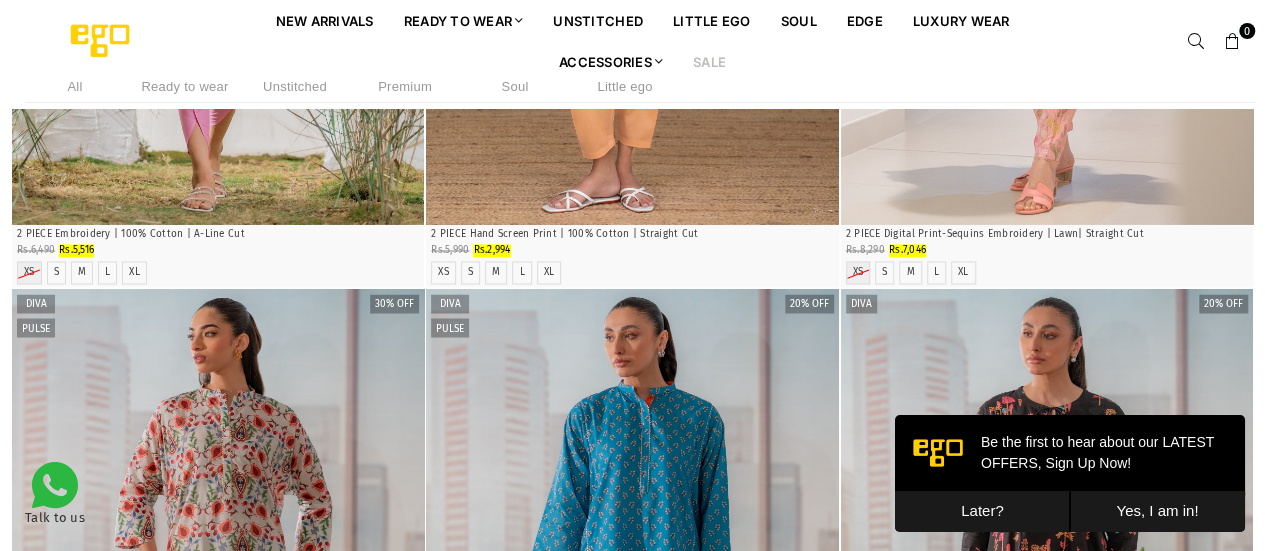 click on "Later?" at bounding box center [982, 511] 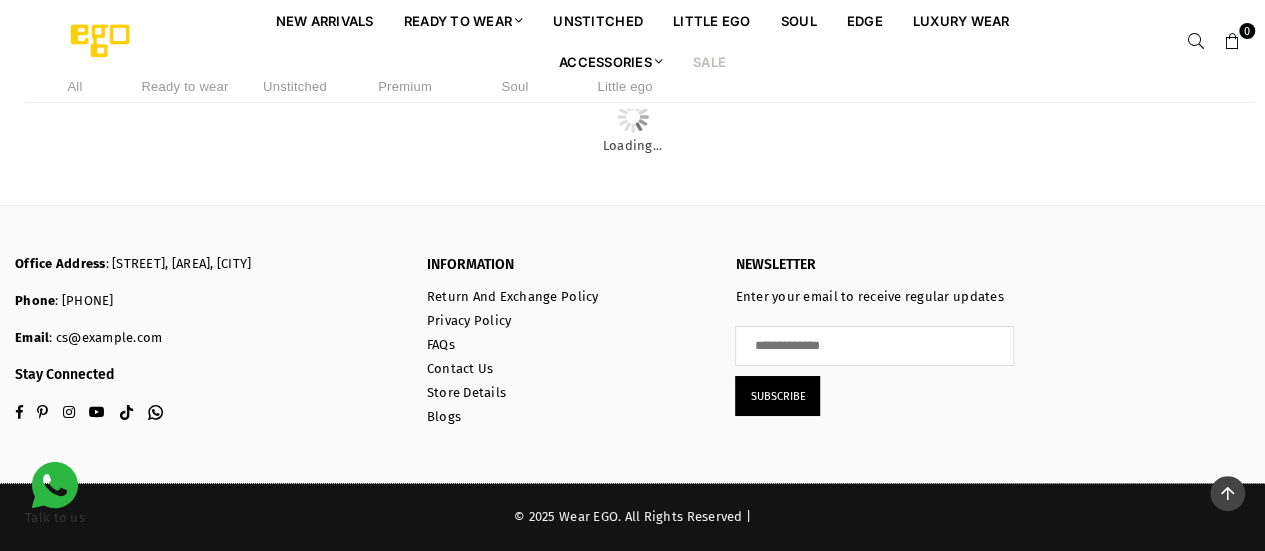 scroll, scrollTop: 44804, scrollLeft: 0, axis: vertical 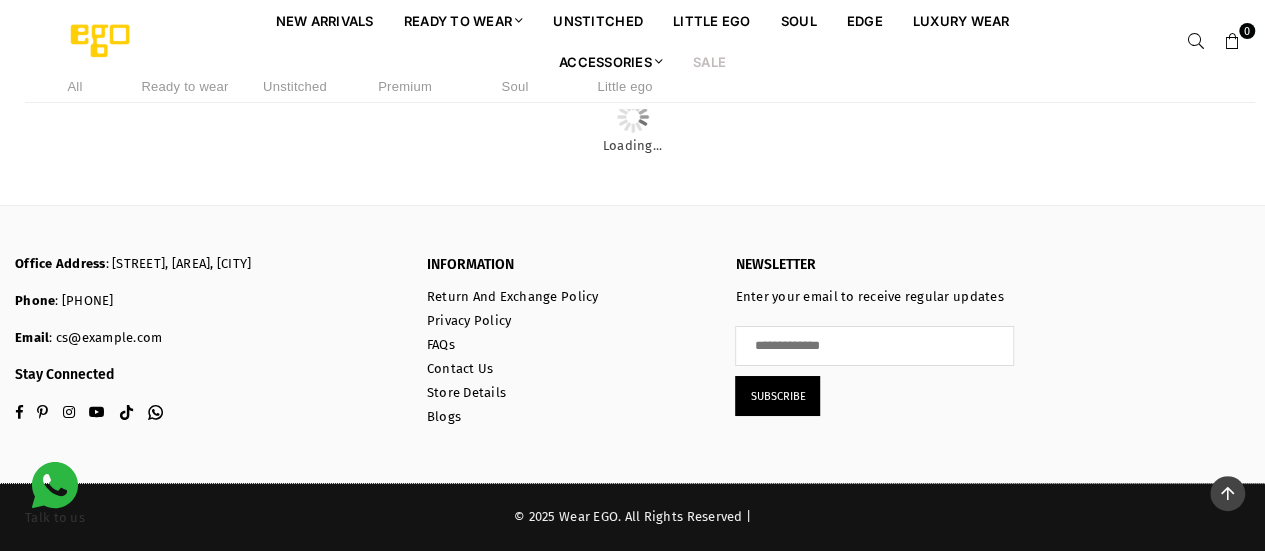 click at bounding box center [1047, -108] 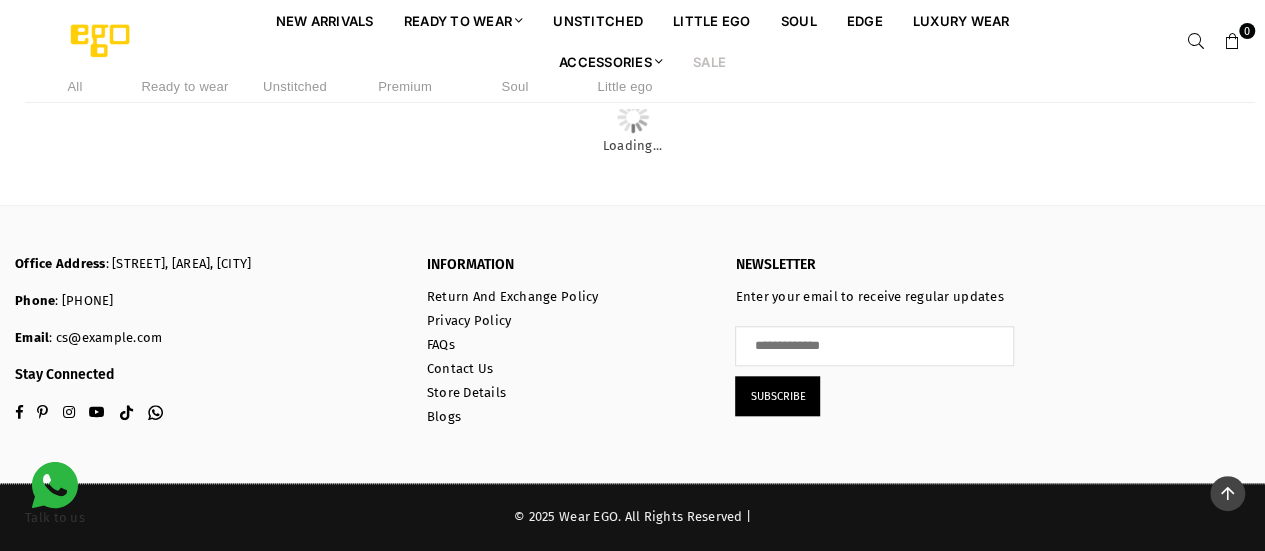 scroll, scrollTop: 55109, scrollLeft: 0, axis: vertical 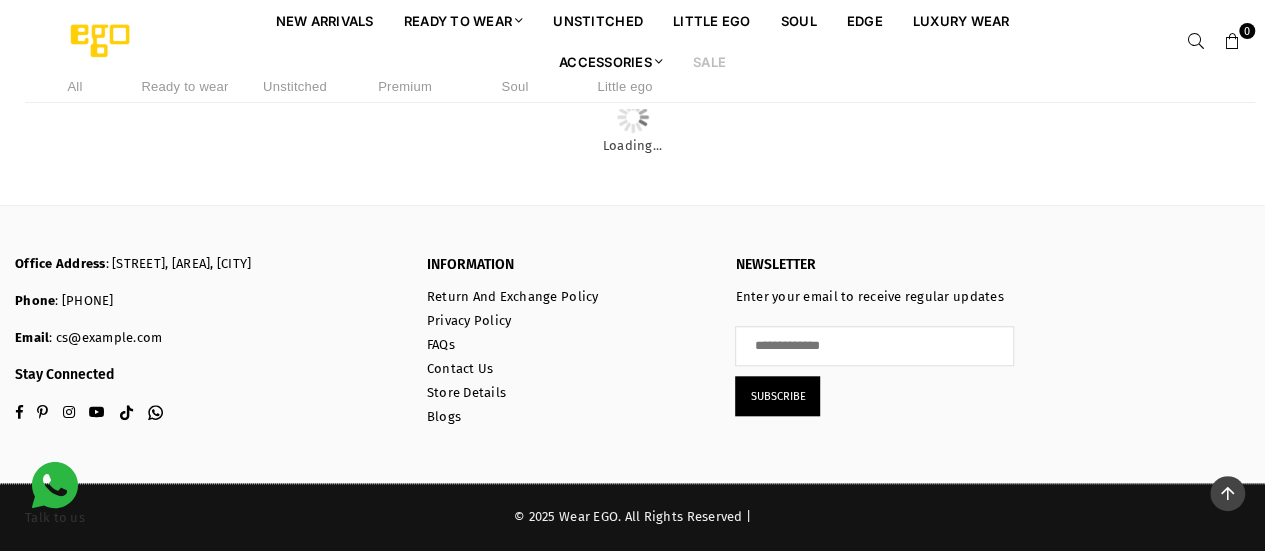 click on "Regular price Rs.3,650 Rs.2,554" at bounding box center [1047, -82] 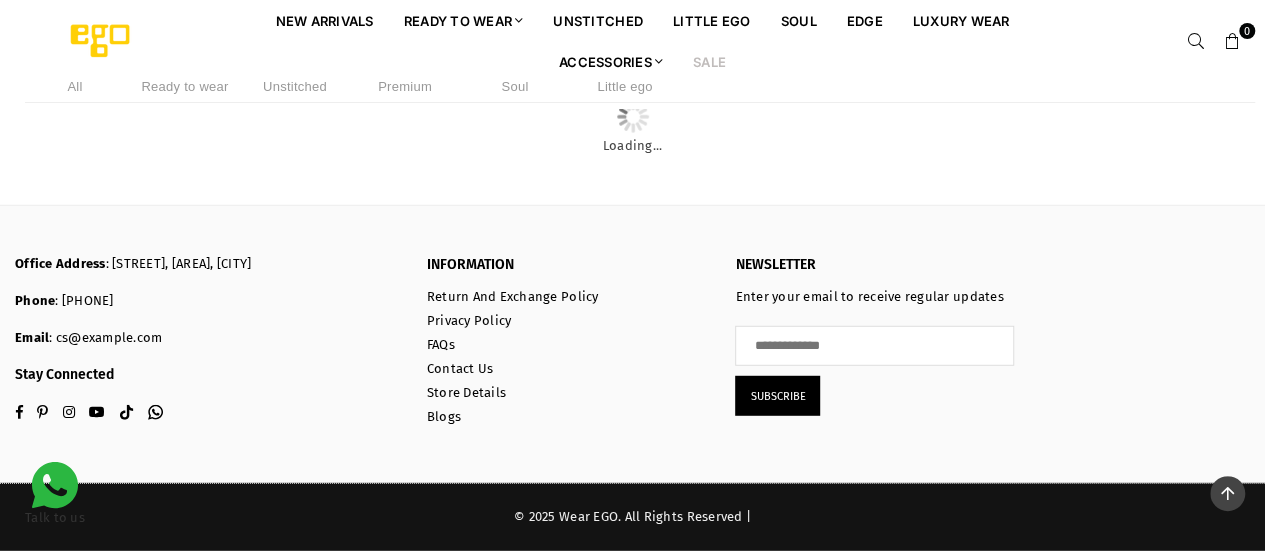 scroll, scrollTop: 70412, scrollLeft: 0, axis: vertical 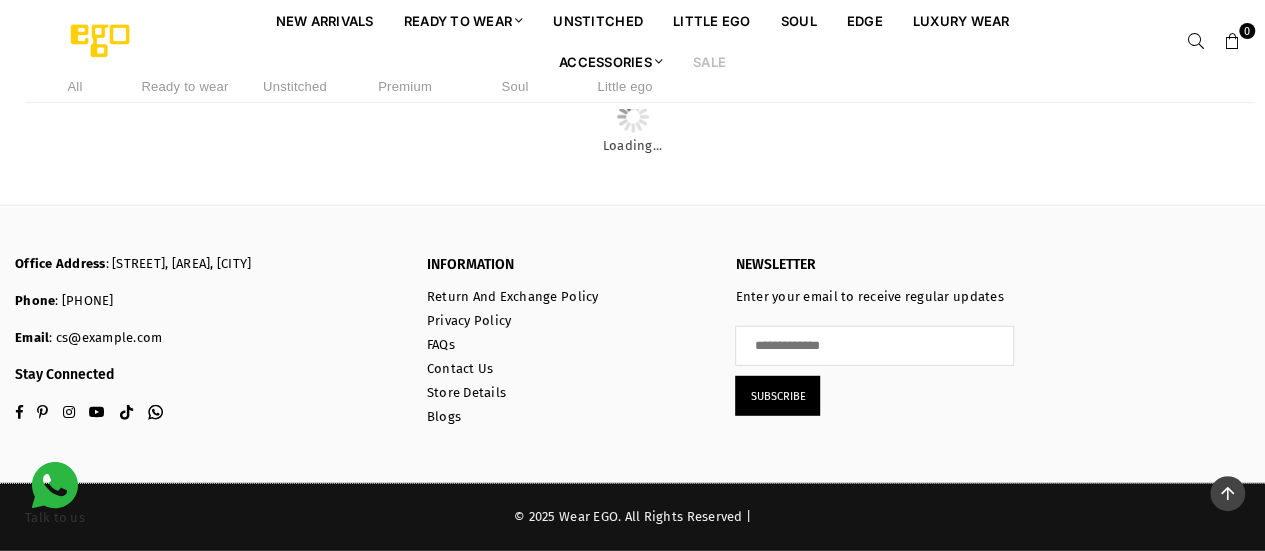 click on "M" at bounding box center (82, -515) 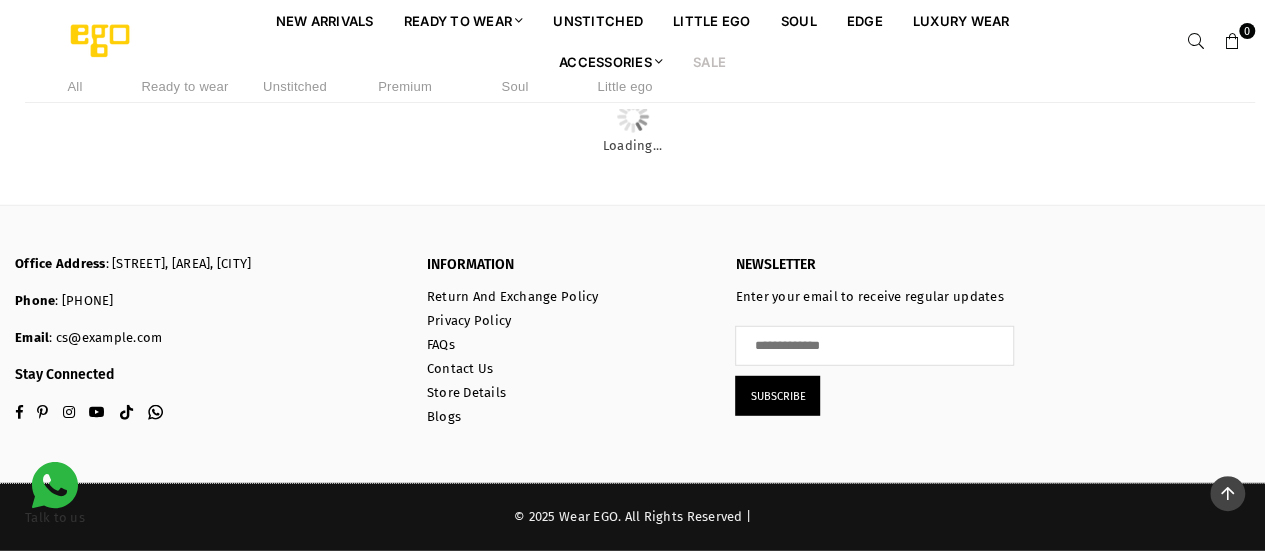 click on "M" at bounding box center [82, -515] 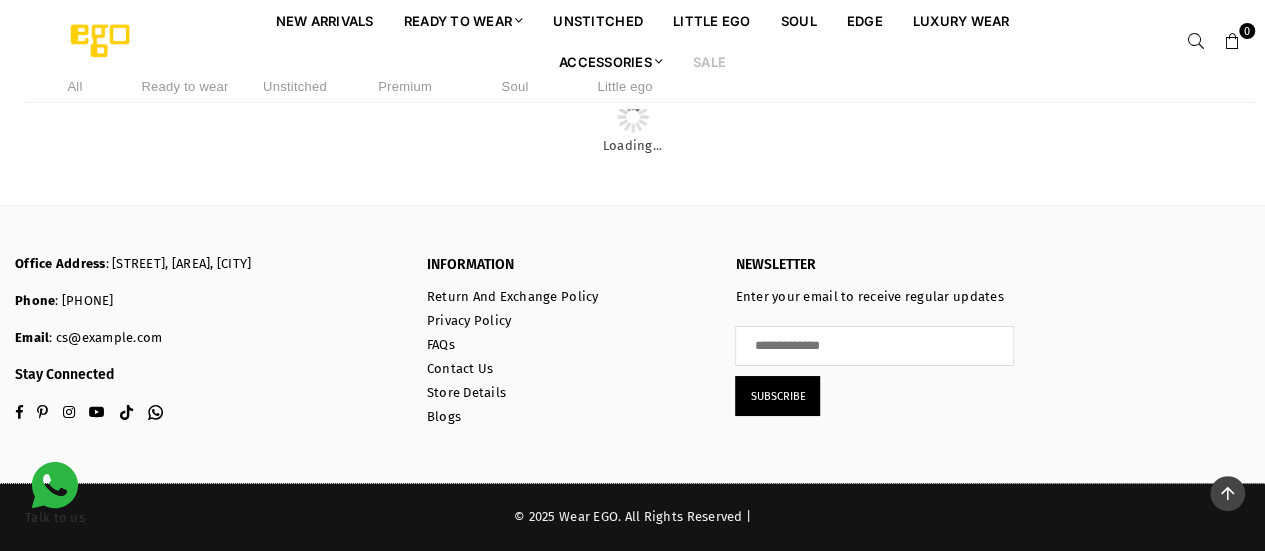 scroll, scrollTop: 70400, scrollLeft: 0, axis: vertical 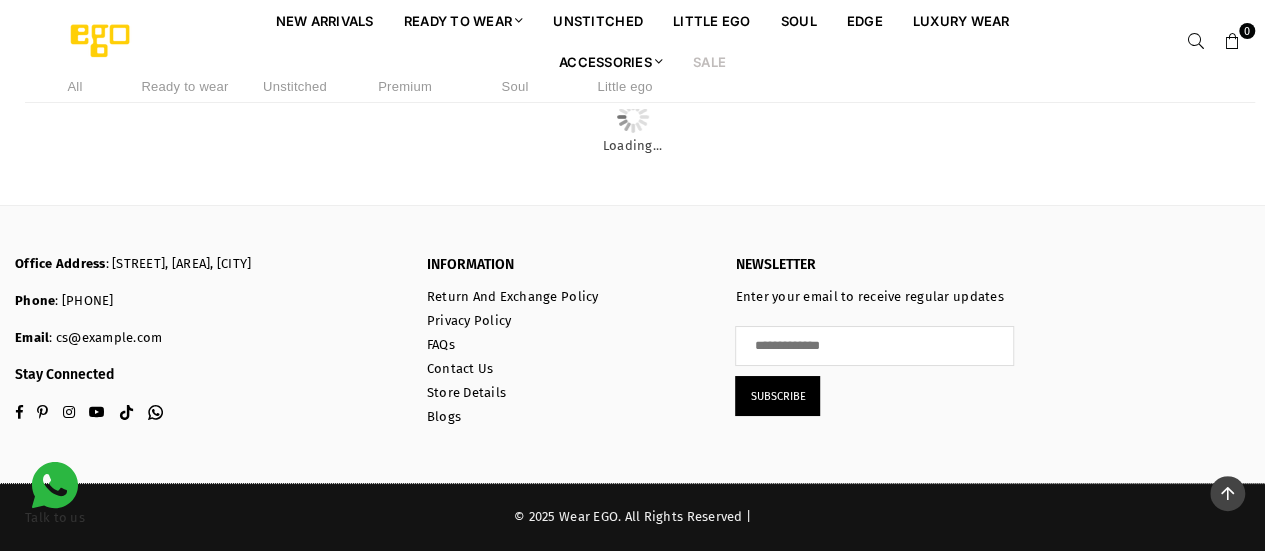 click on "M" at bounding box center (82, -1532) 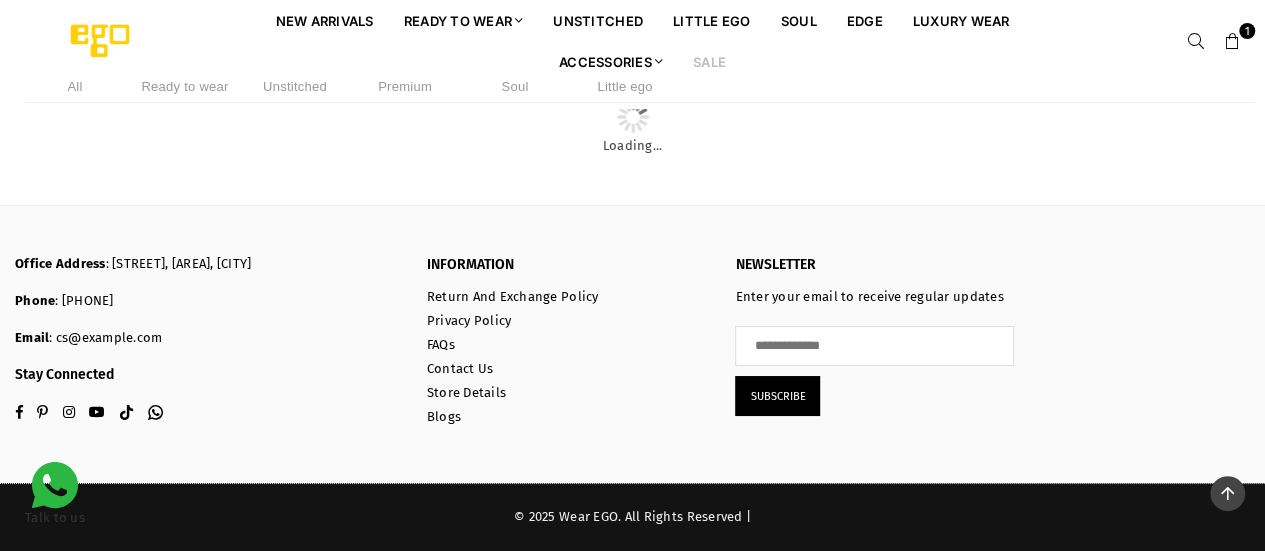 scroll, scrollTop: 61911, scrollLeft: 0, axis: vertical 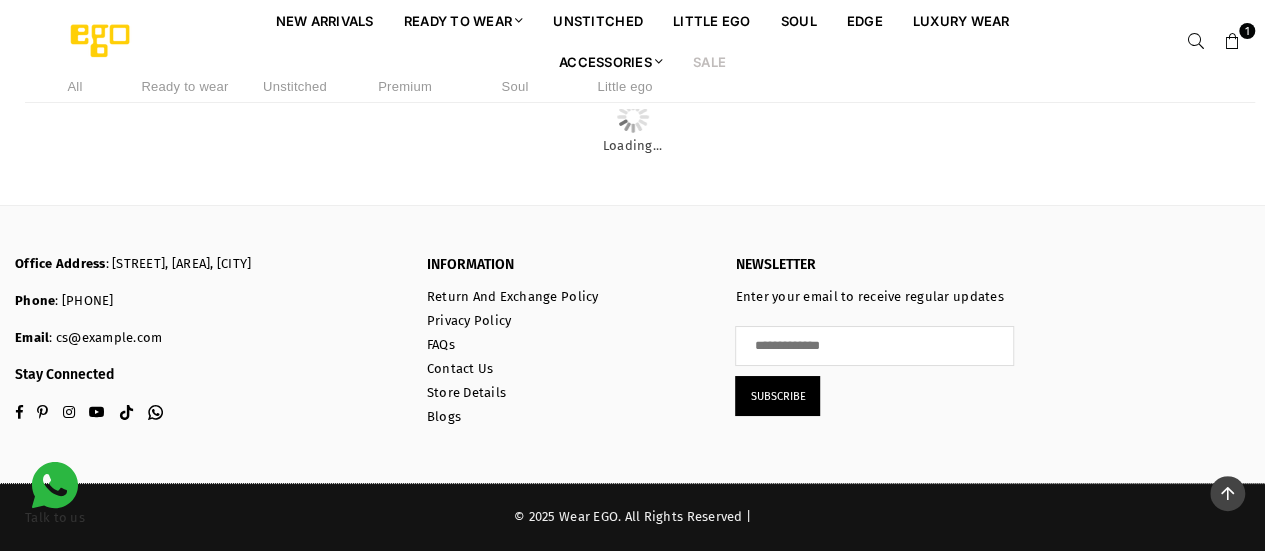 click at bounding box center [633, -2360] 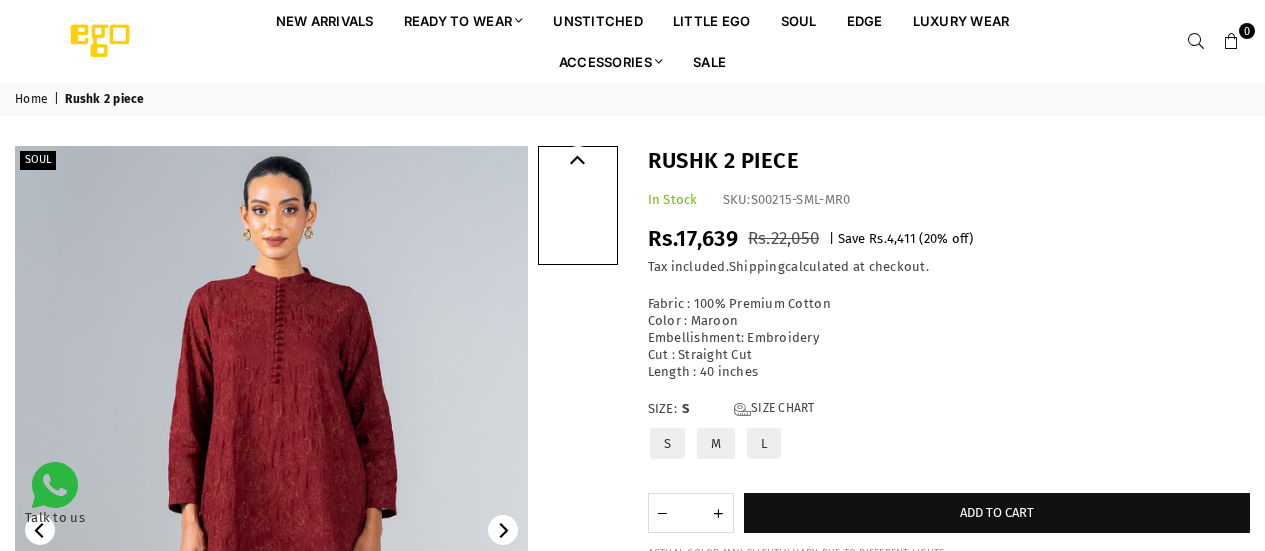 scroll, scrollTop: 0, scrollLeft: 0, axis: both 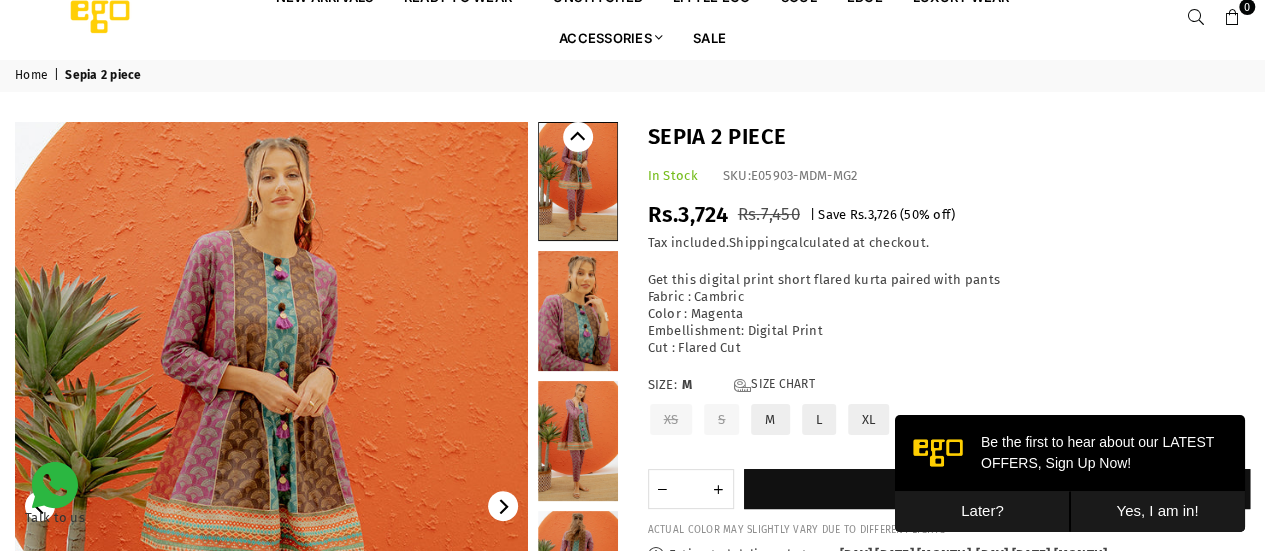 click at bounding box center [578, 311] 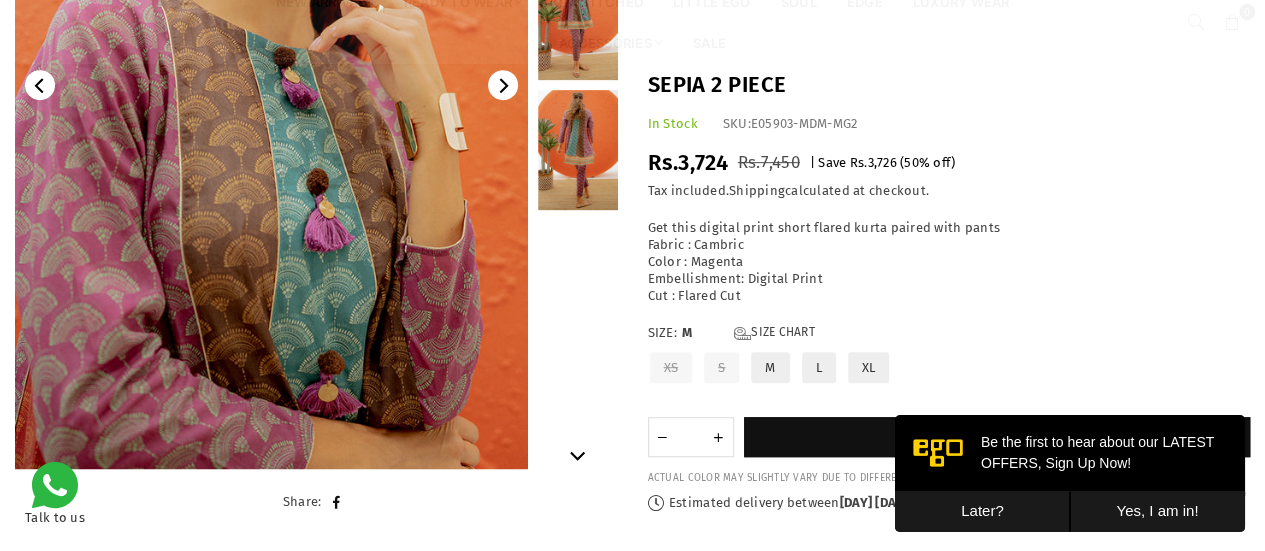 scroll, scrollTop: 306, scrollLeft: 0, axis: vertical 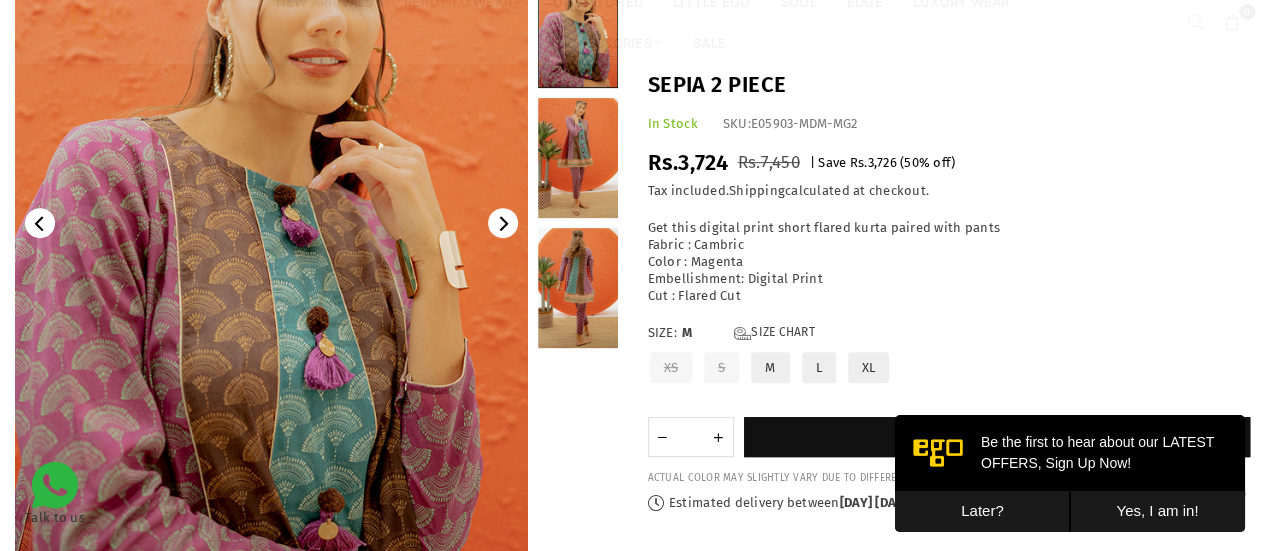 click at bounding box center (578, 158) 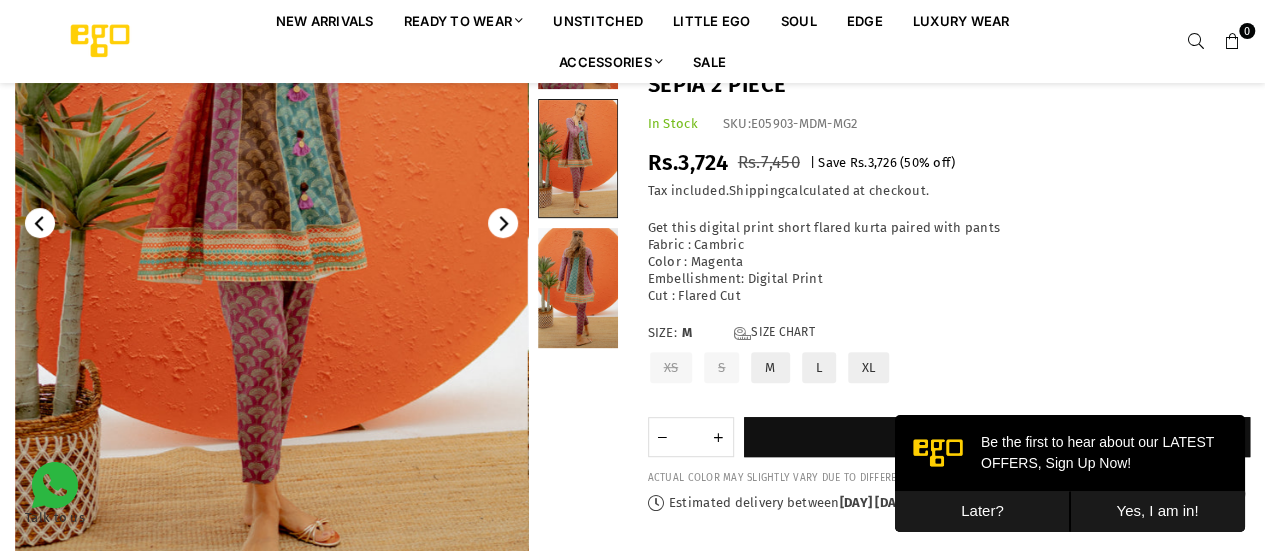 click at bounding box center [578, 288] 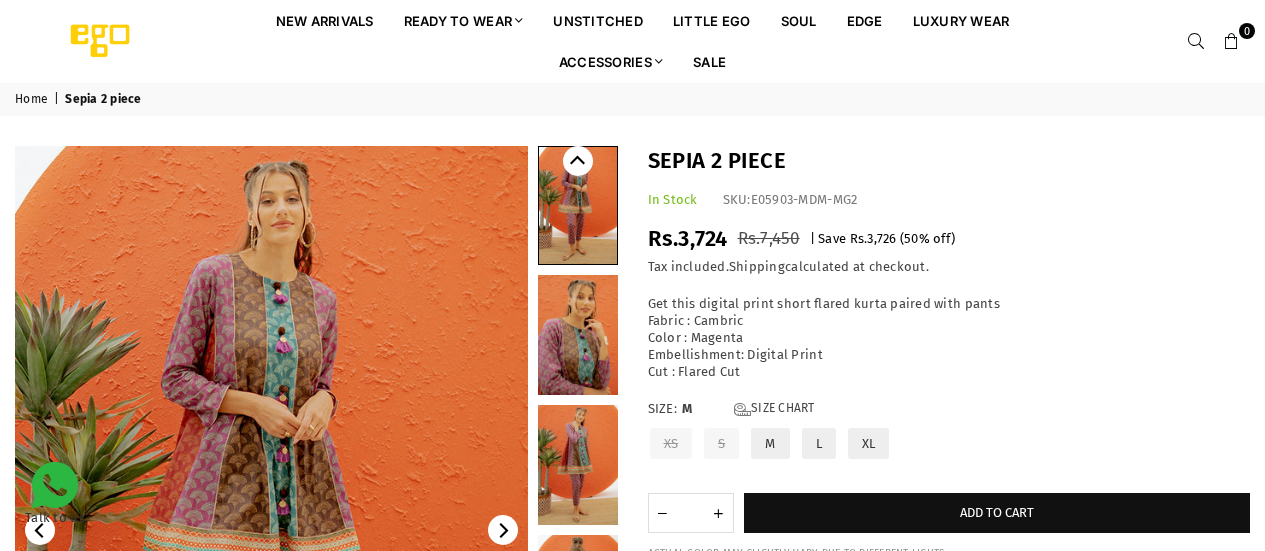 scroll, scrollTop: 0, scrollLeft: 0, axis: both 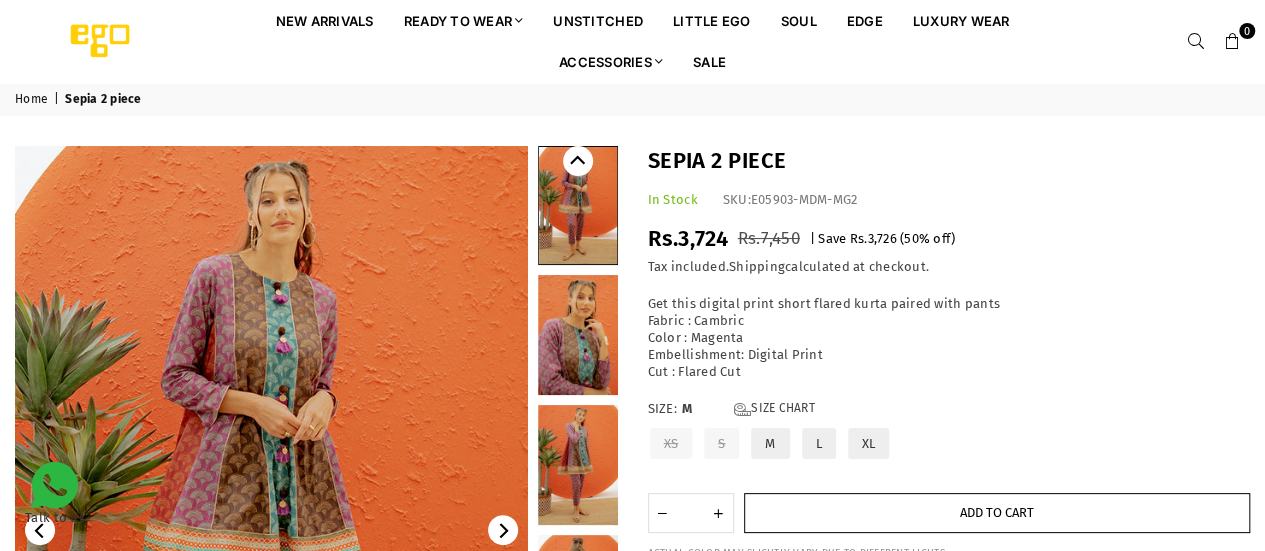 click on "Add to cart" at bounding box center [997, 513] 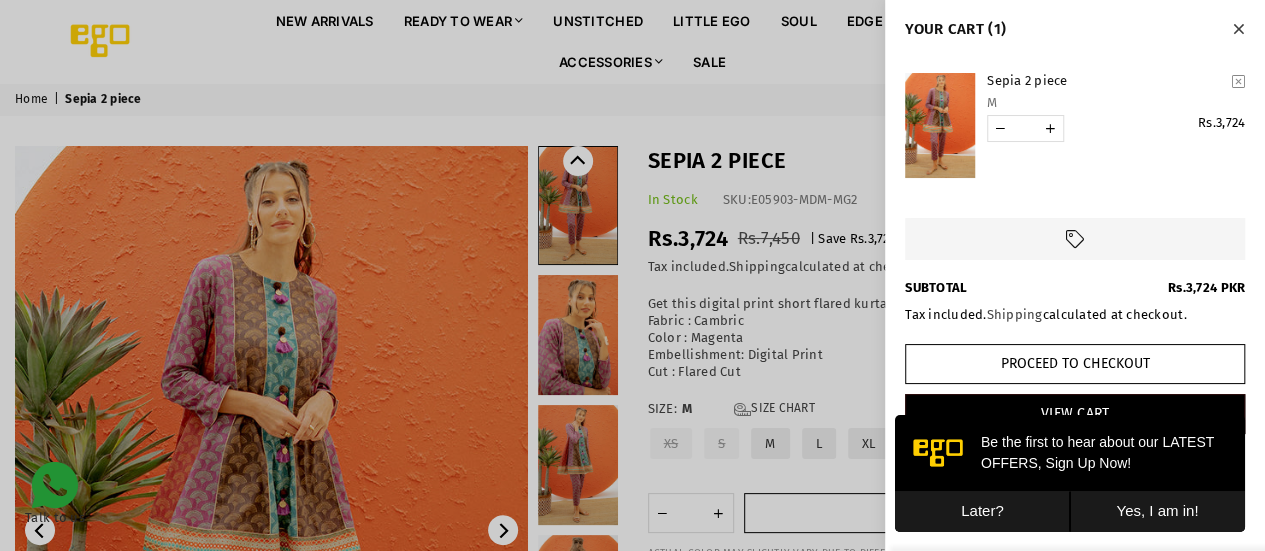 scroll, scrollTop: 0, scrollLeft: 0, axis: both 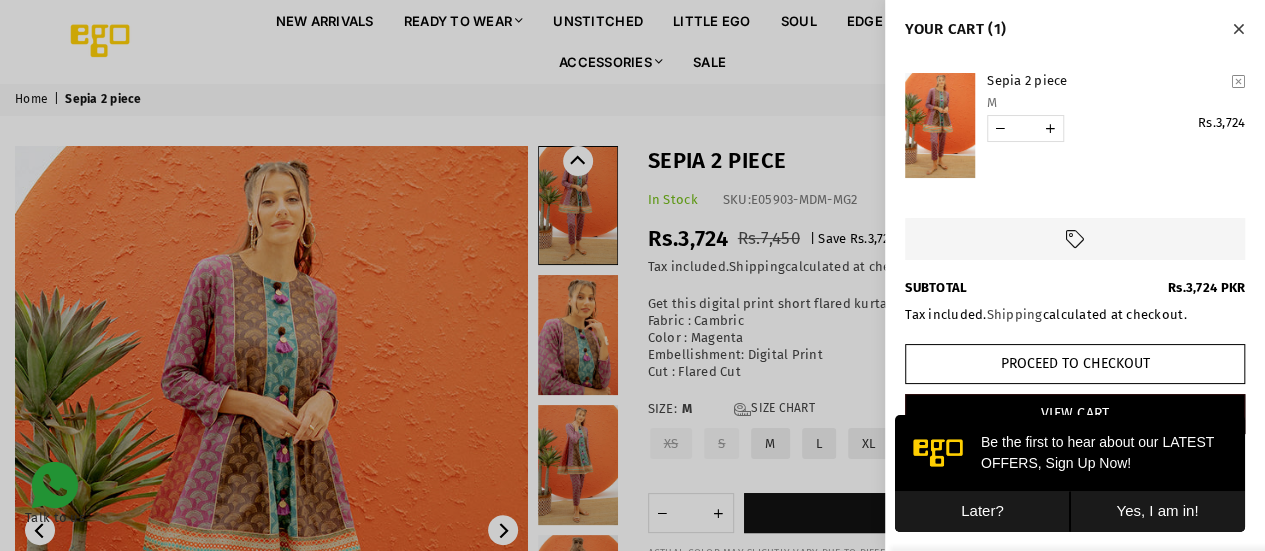 click at bounding box center [632, 275] 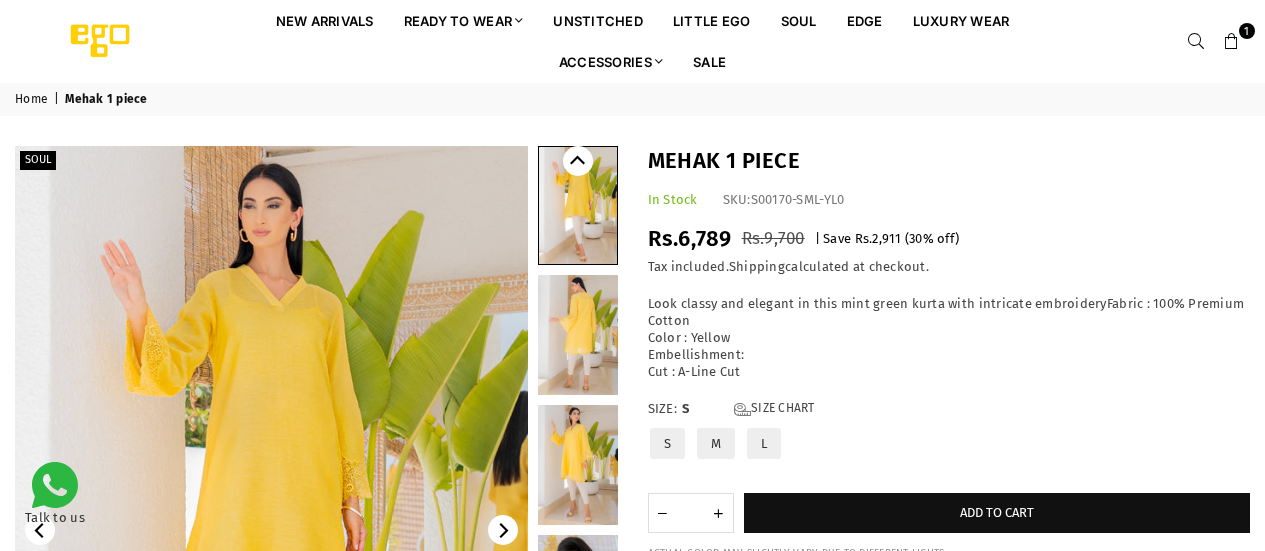 scroll, scrollTop: 0, scrollLeft: 0, axis: both 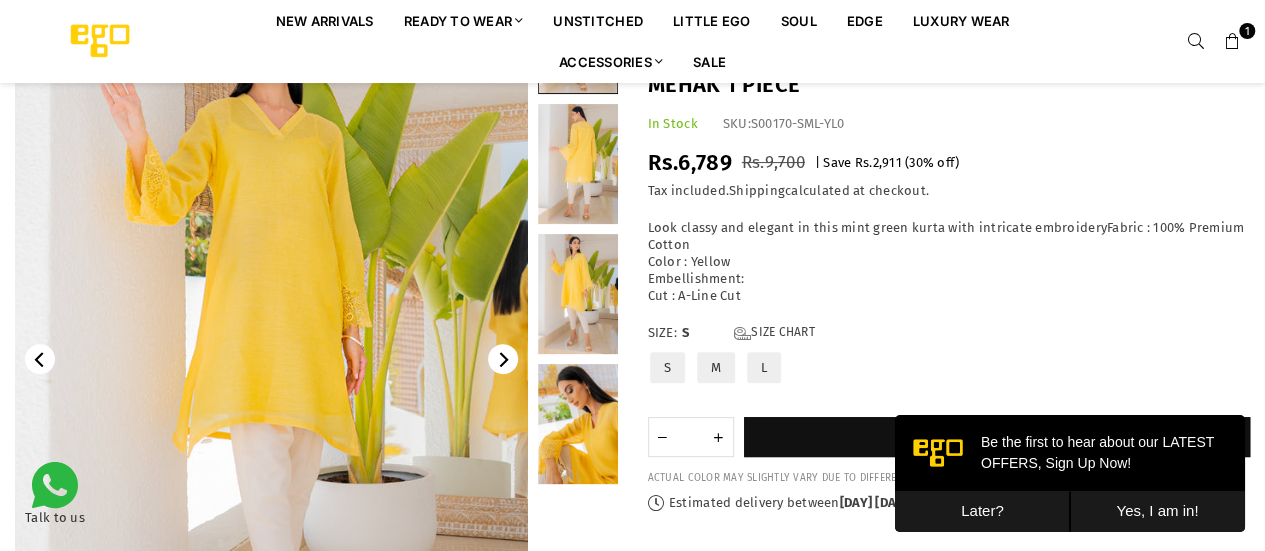 click at bounding box center [578, 294] 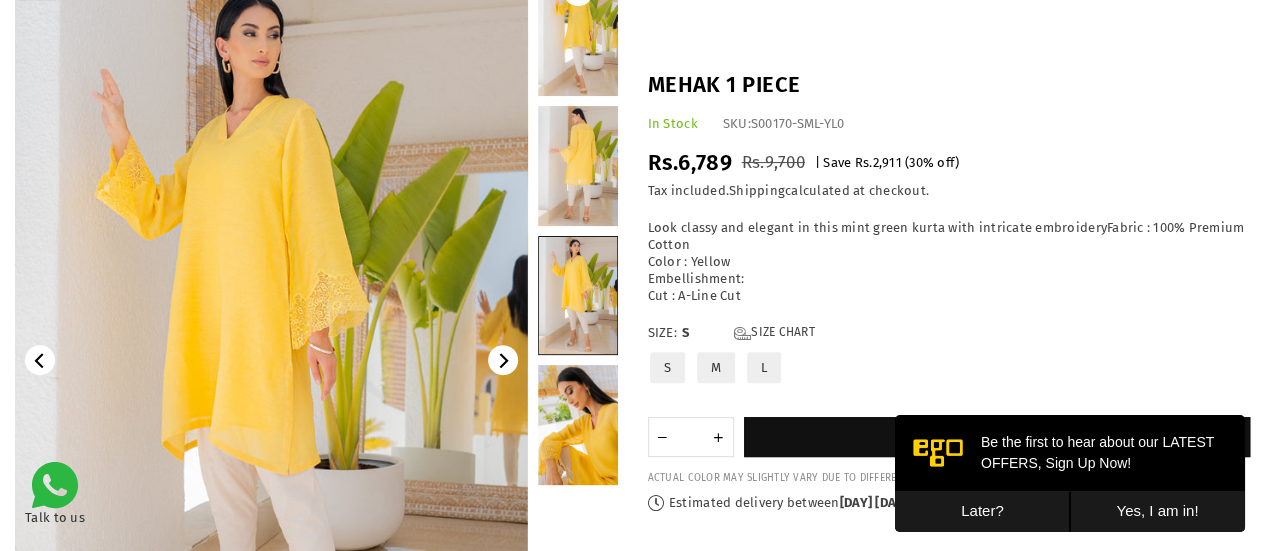 scroll, scrollTop: 0, scrollLeft: 0, axis: both 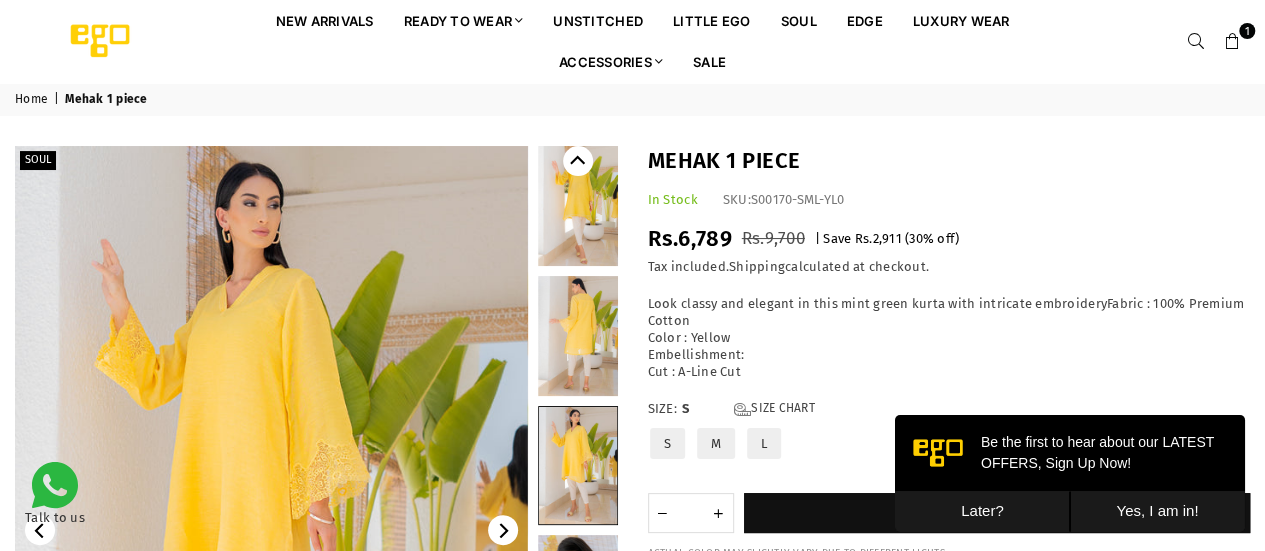 click at bounding box center [578, 465] 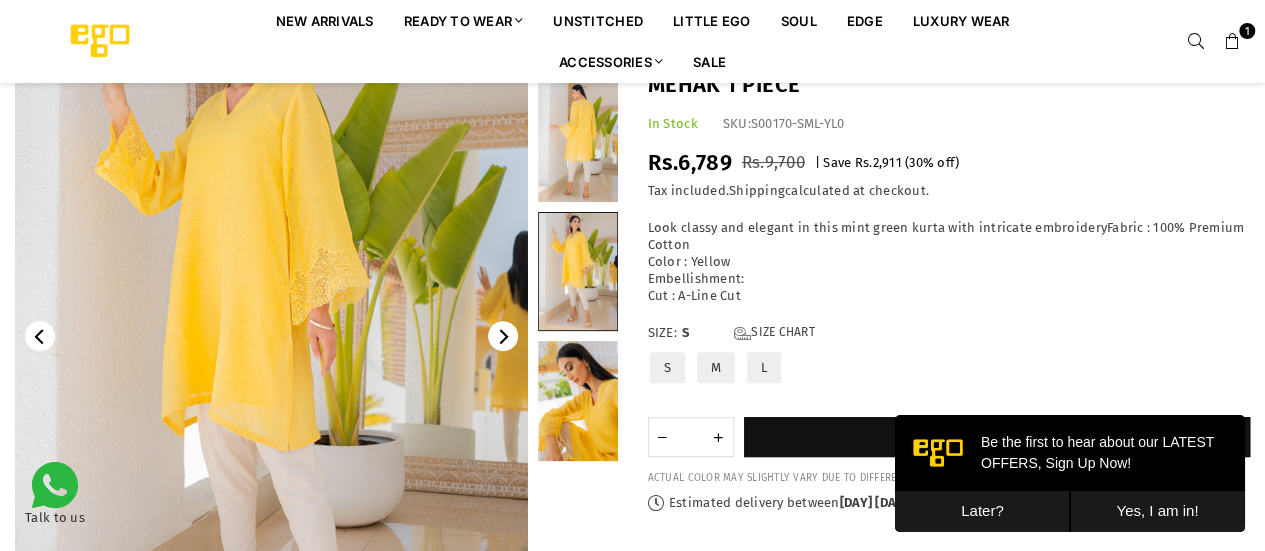 scroll, scrollTop: 90, scrollLeft: 0, axis: vertical 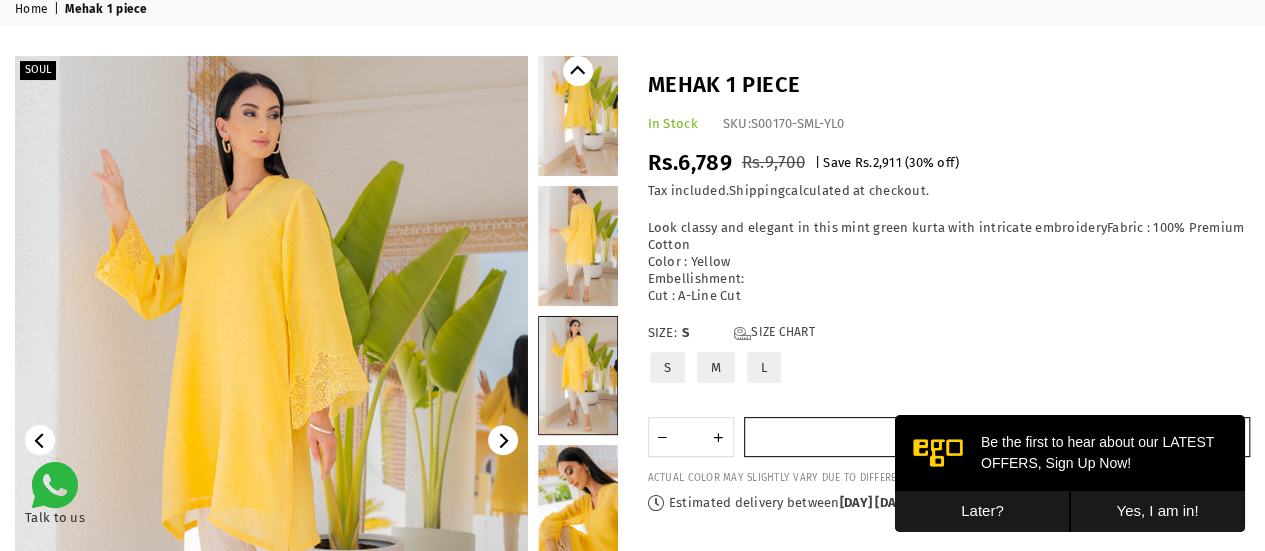 click on "Add to cart" at bounding box center [997, 437] 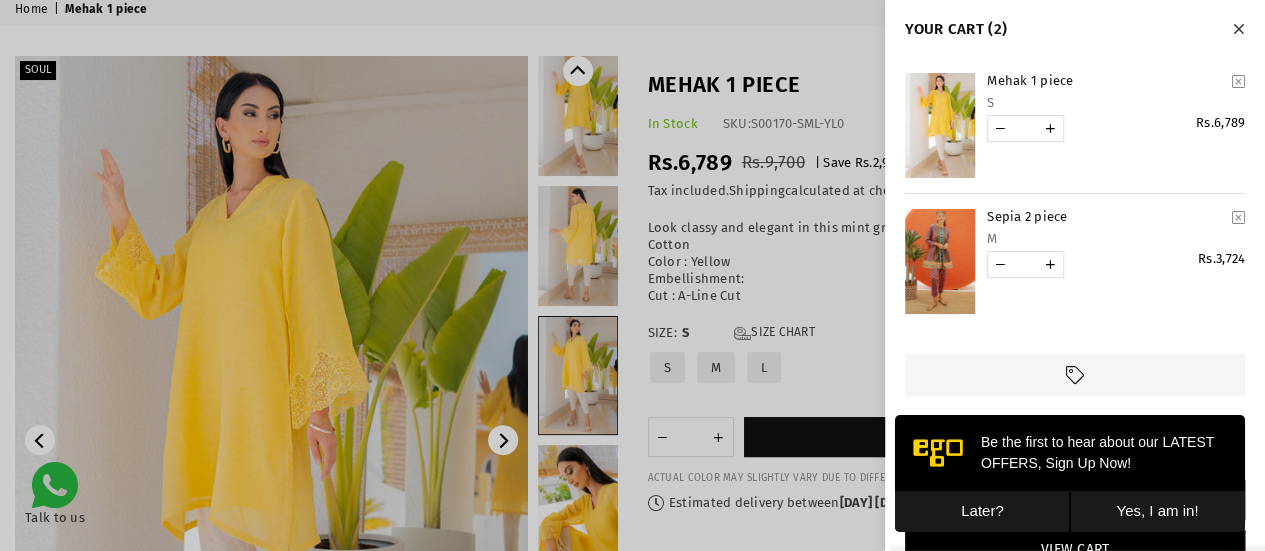 click on "Sepia 2 piece" at bounding box center (1106, 217) 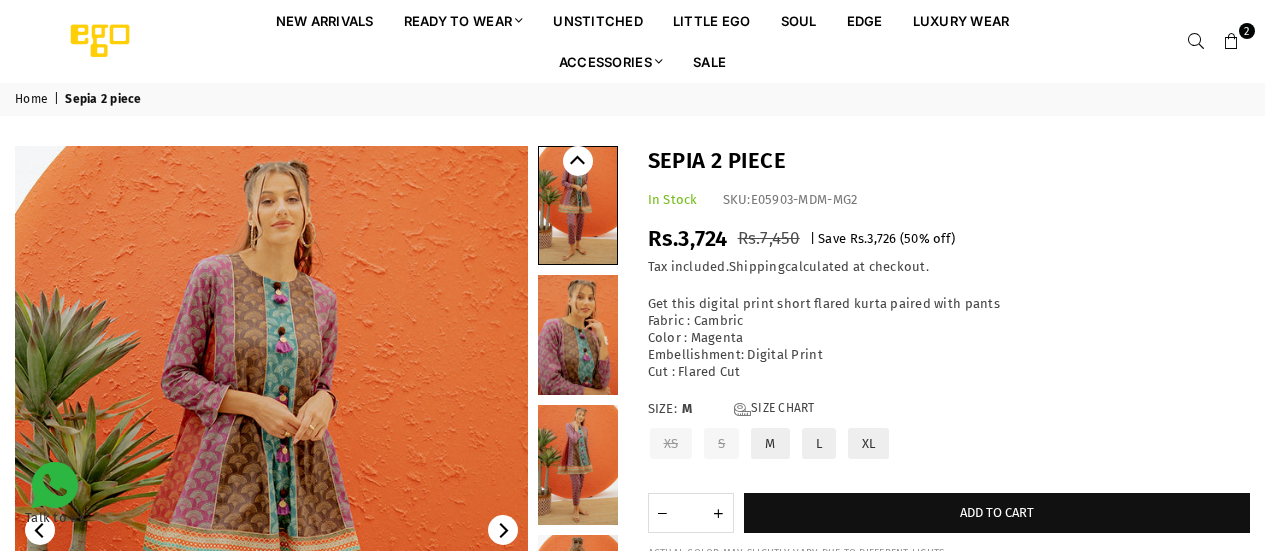 scroll, scrollTop: 0, scrollLeft: 0, axis: both 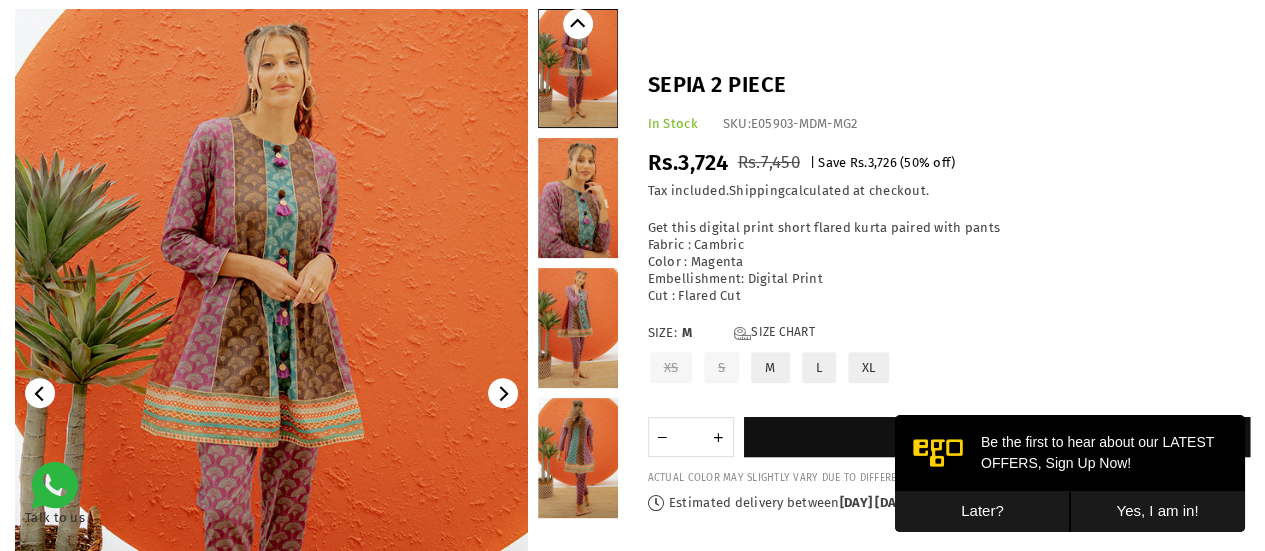 click on "Later?" at bounding box center (982, 511) 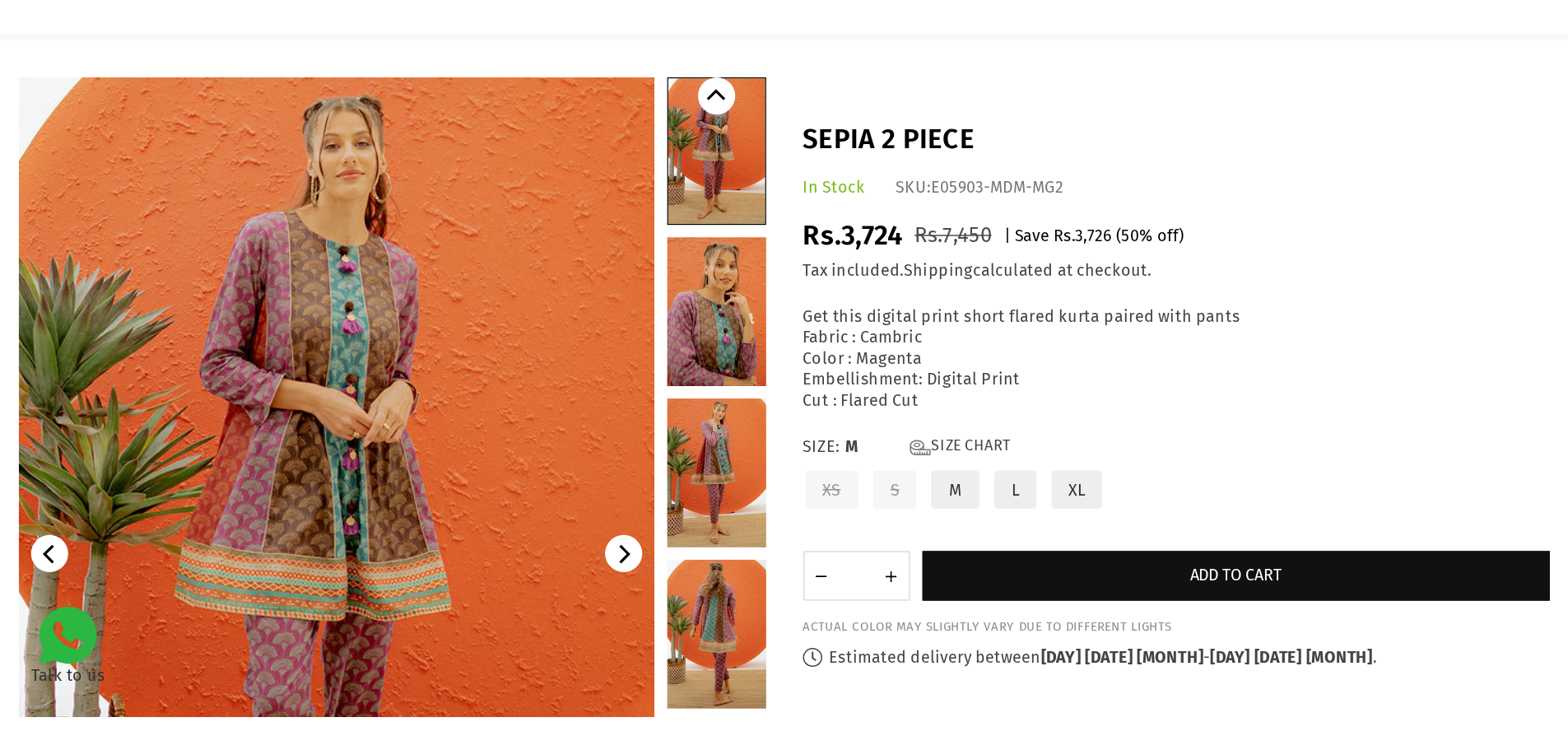 scroll, scrollTop: 91, scrollLeft: 0, axis: vertical 